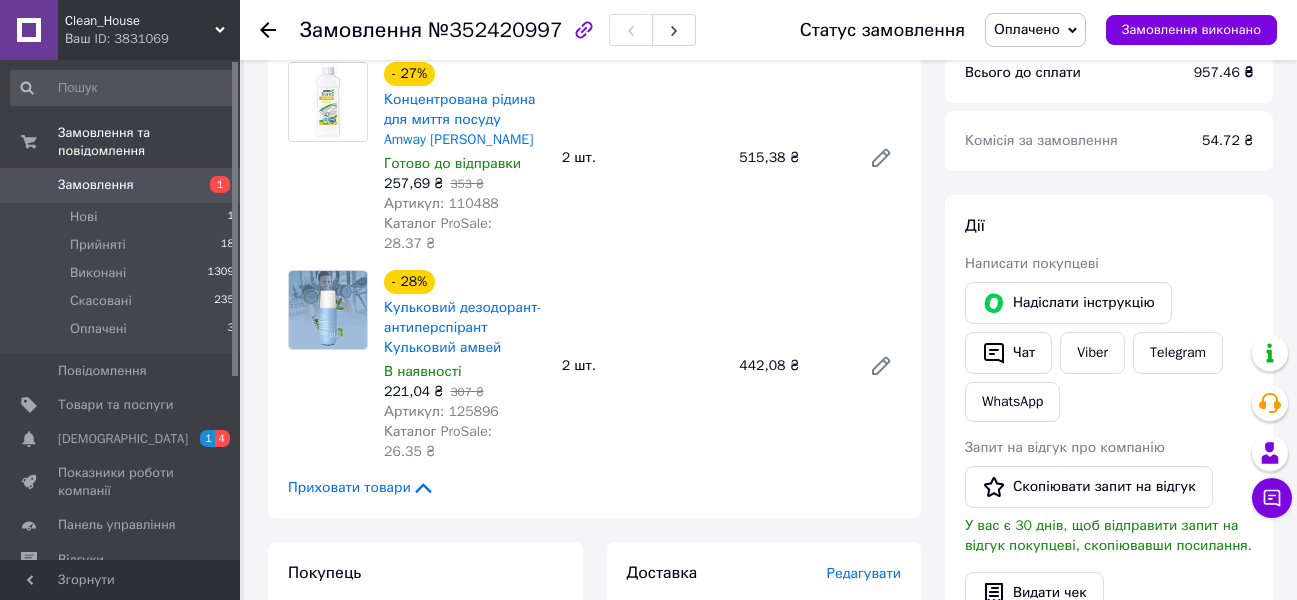 scroll, scrollTop: 200, scrollLeft: 0, axis: vertical 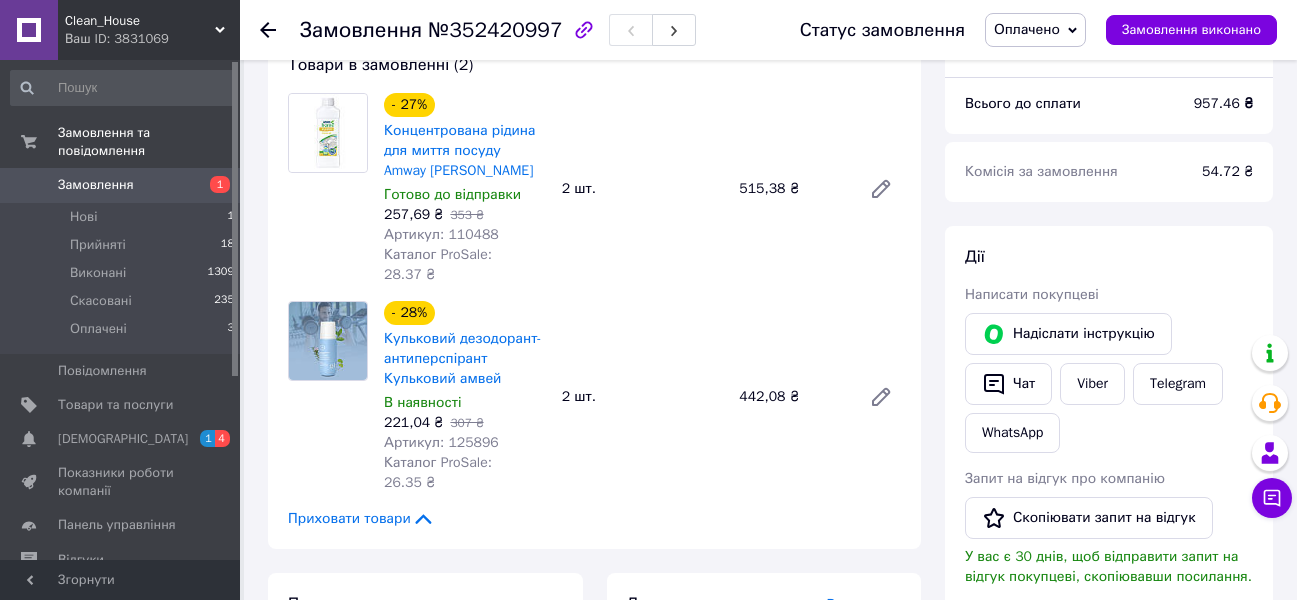 click on "Замовлення" at bounding box center [96, 185] 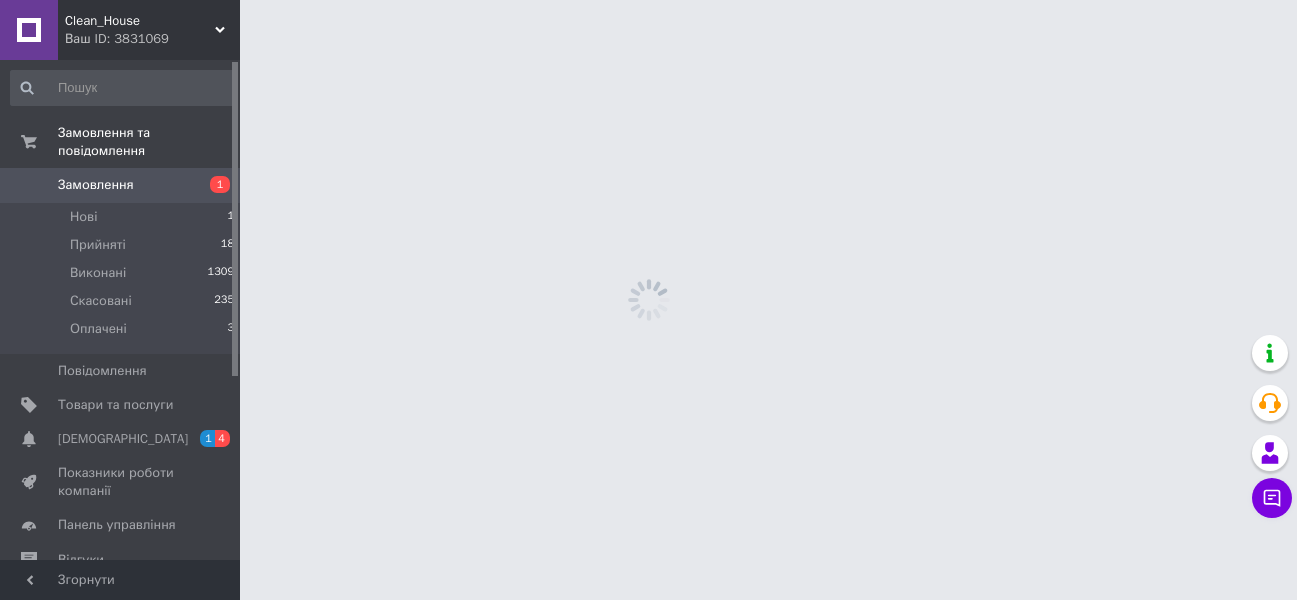 scroll, scrollTop: 0, scrollLeft: 0, axis: both 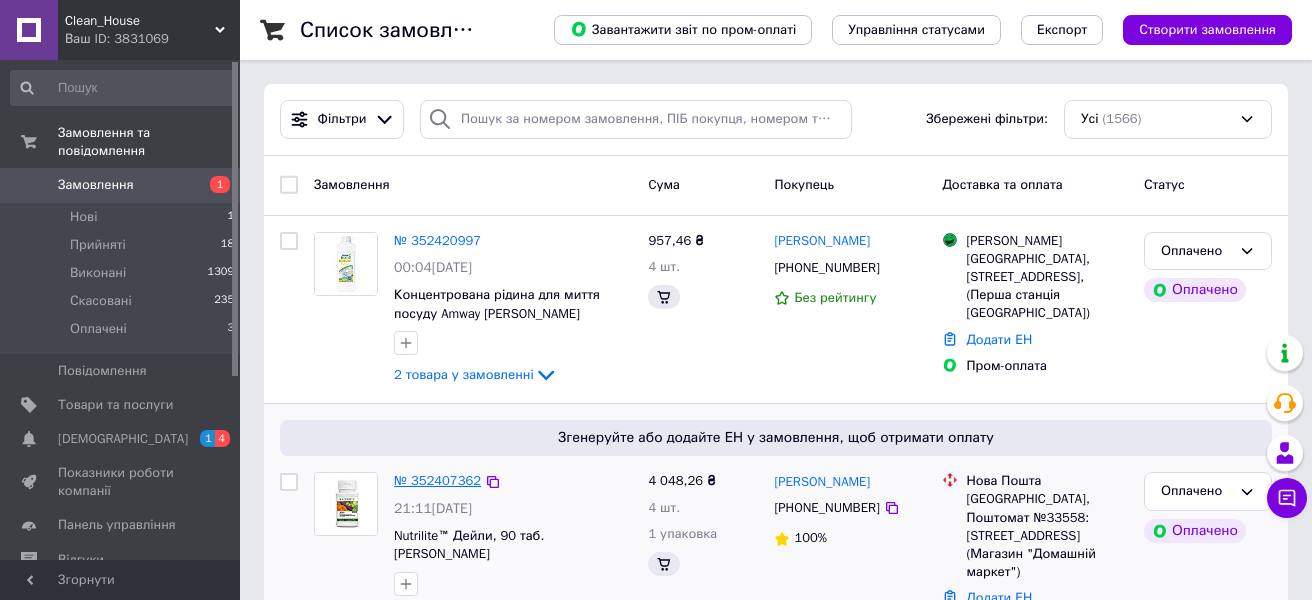 click on "№ 352407362" at bounding box center (437, 480) 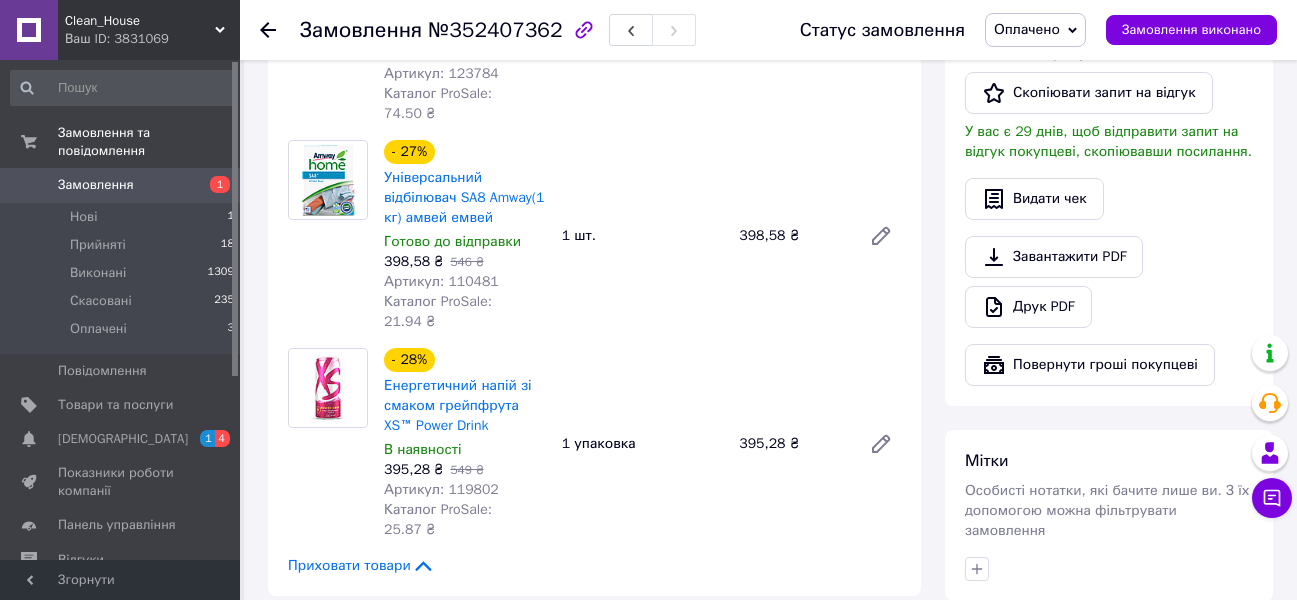 scroll, scrollTop: 600, scrollLeft: 0, axis: vertical 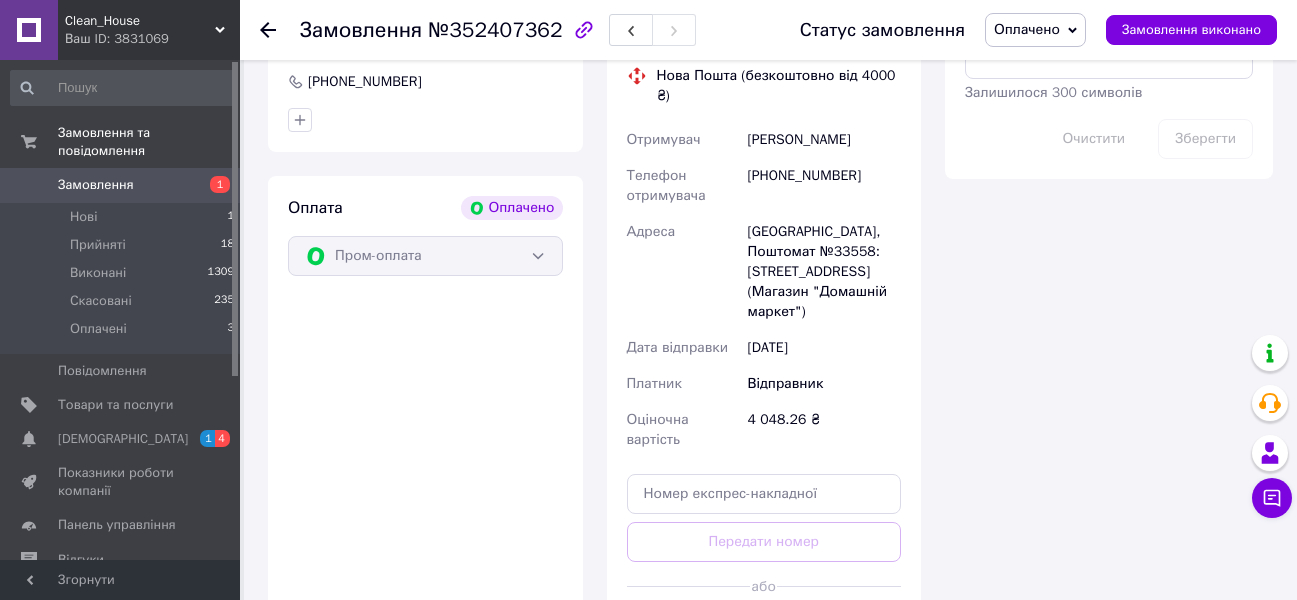 click on "Згенерувати ЕН" at bounding box center [764, 631] 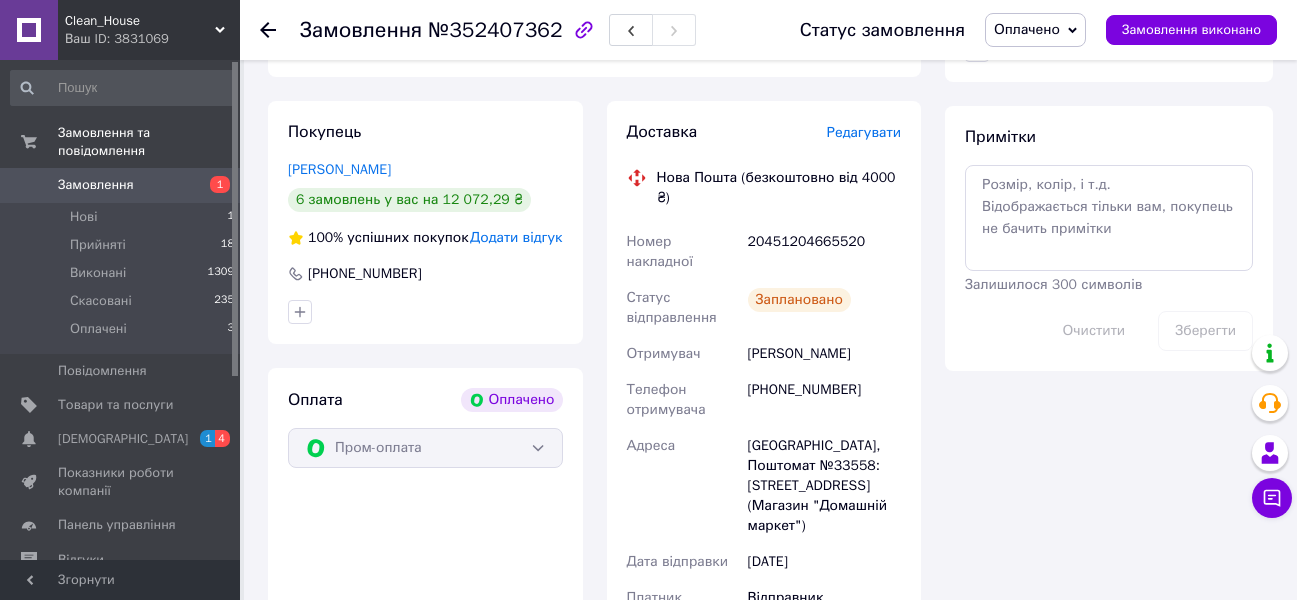 scroll, scrollTop: 1000, scrollLeft: 0, axis: vertical 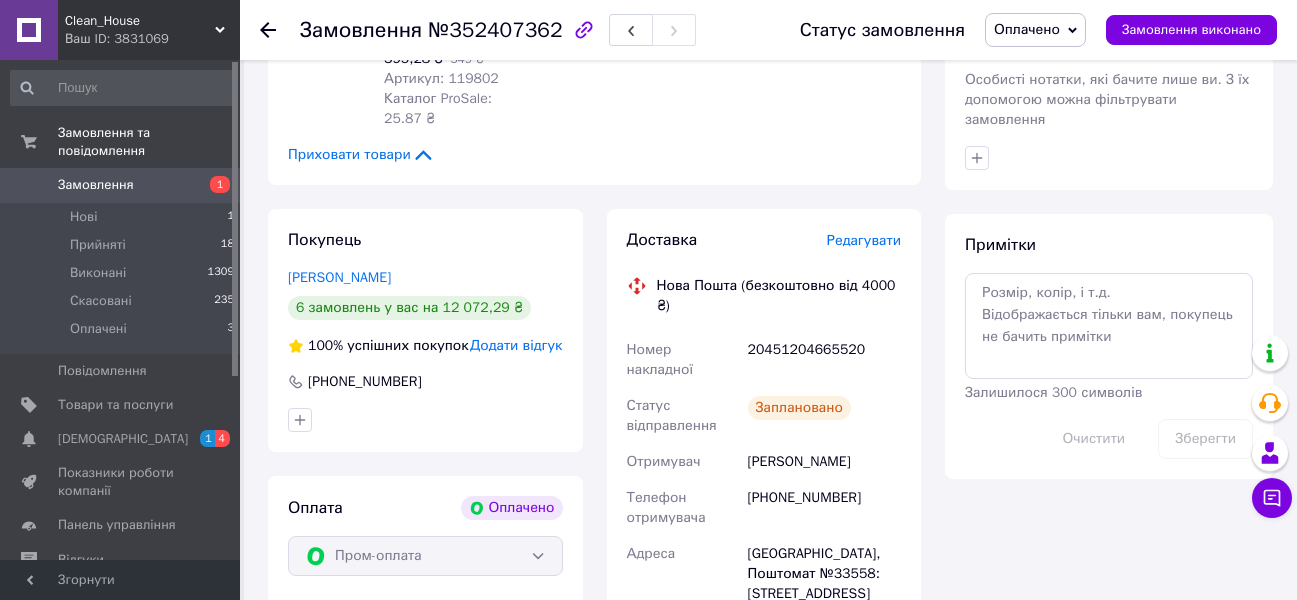 click on "Оплачено" at bounding box center [1027, 29] 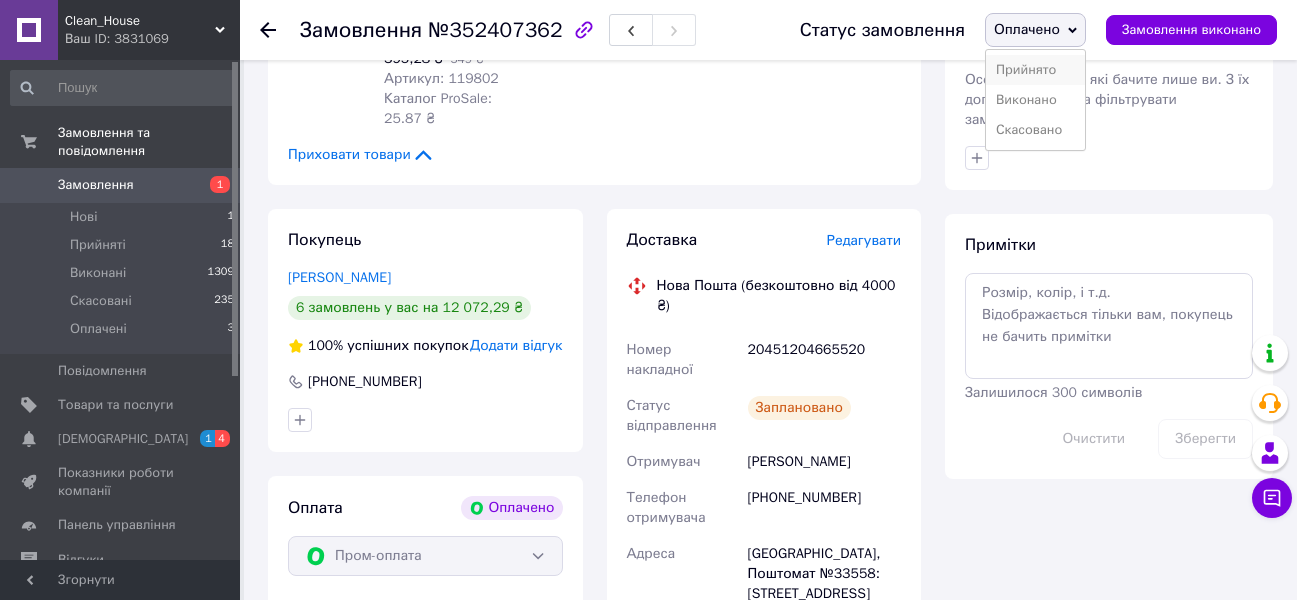 click on "Прийнято" at bounding box center (1035, 70) 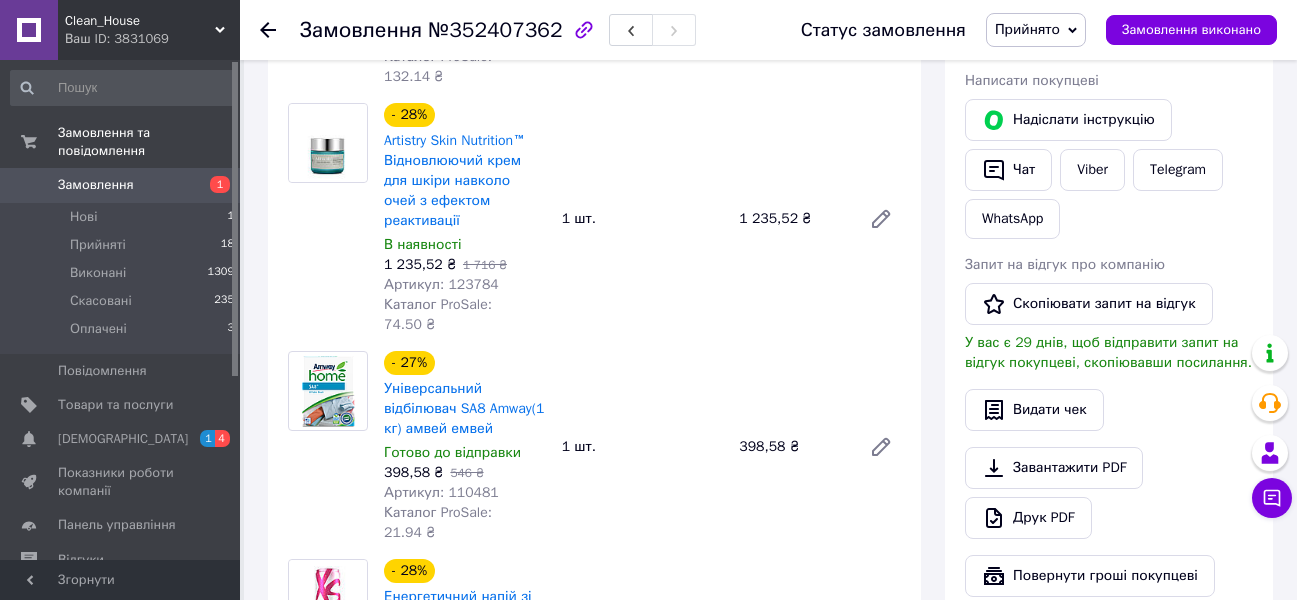 scroll, scrollTop: 0, scrollLeft: 0, axis: both 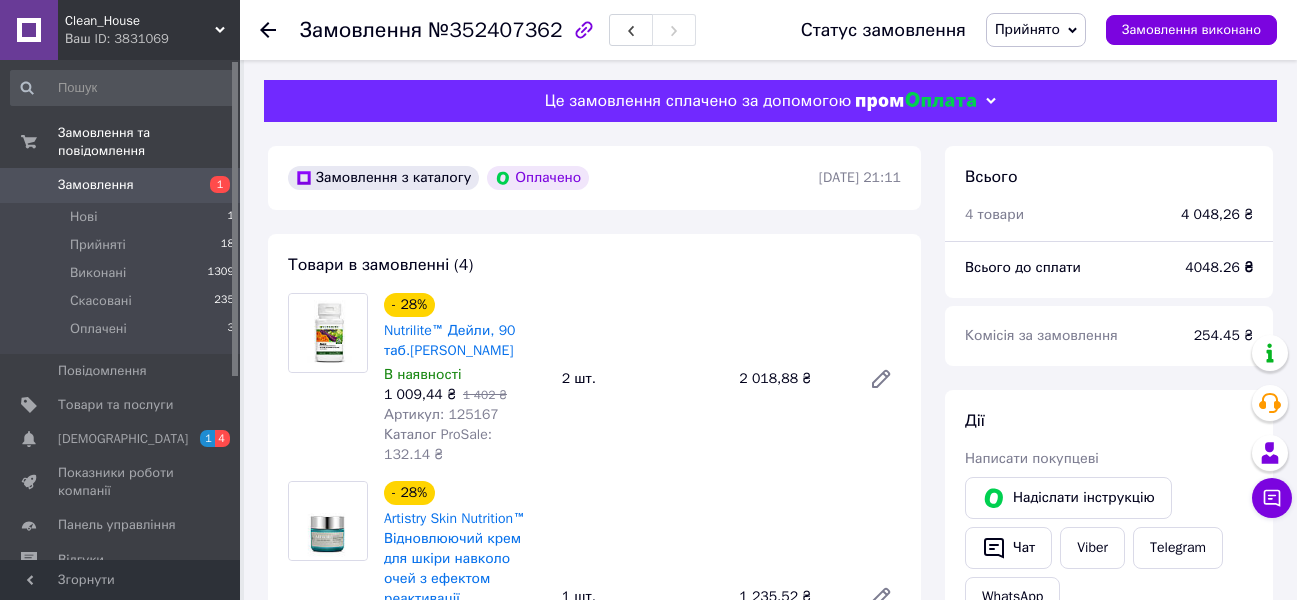 click on "Замовлення" at bounding box center (96, 185) 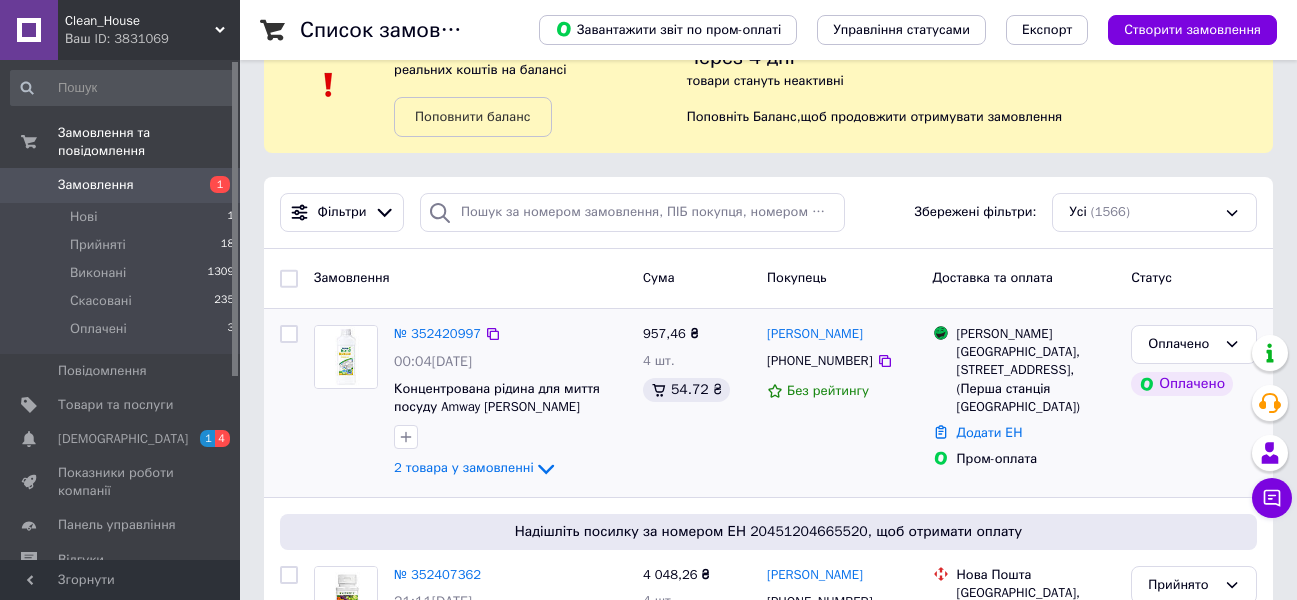 scroll, scrollTop: 100, scrollLeft: 0, axis: vertical 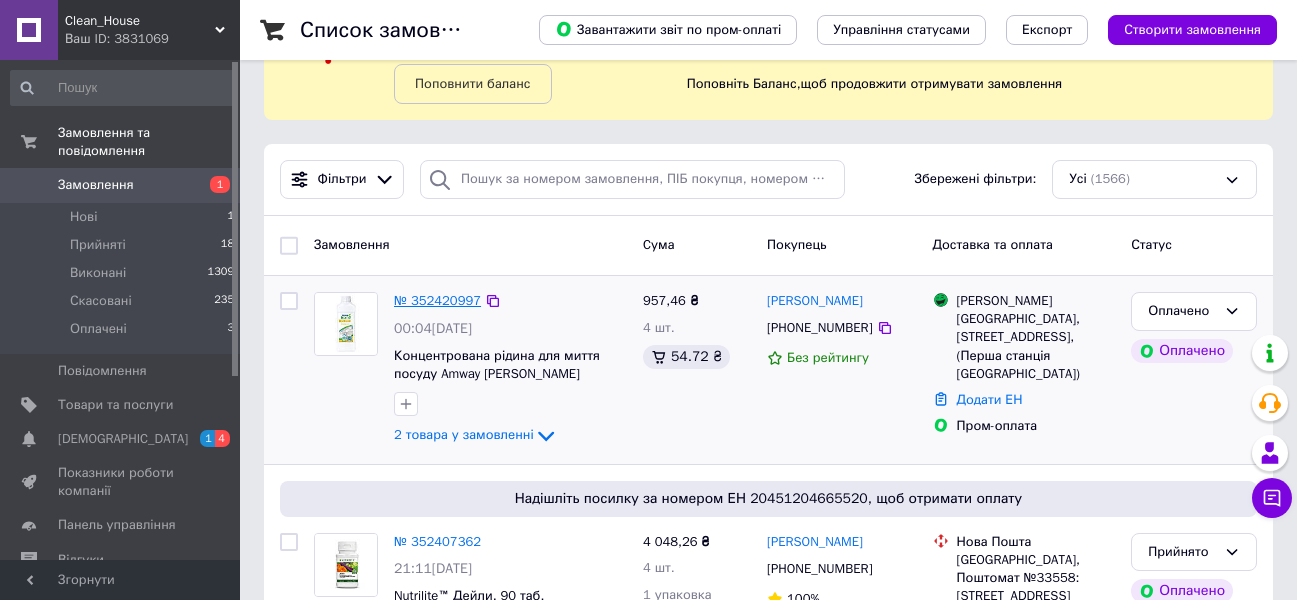 click on "№ 352420997" at bounding box center (437, 300) 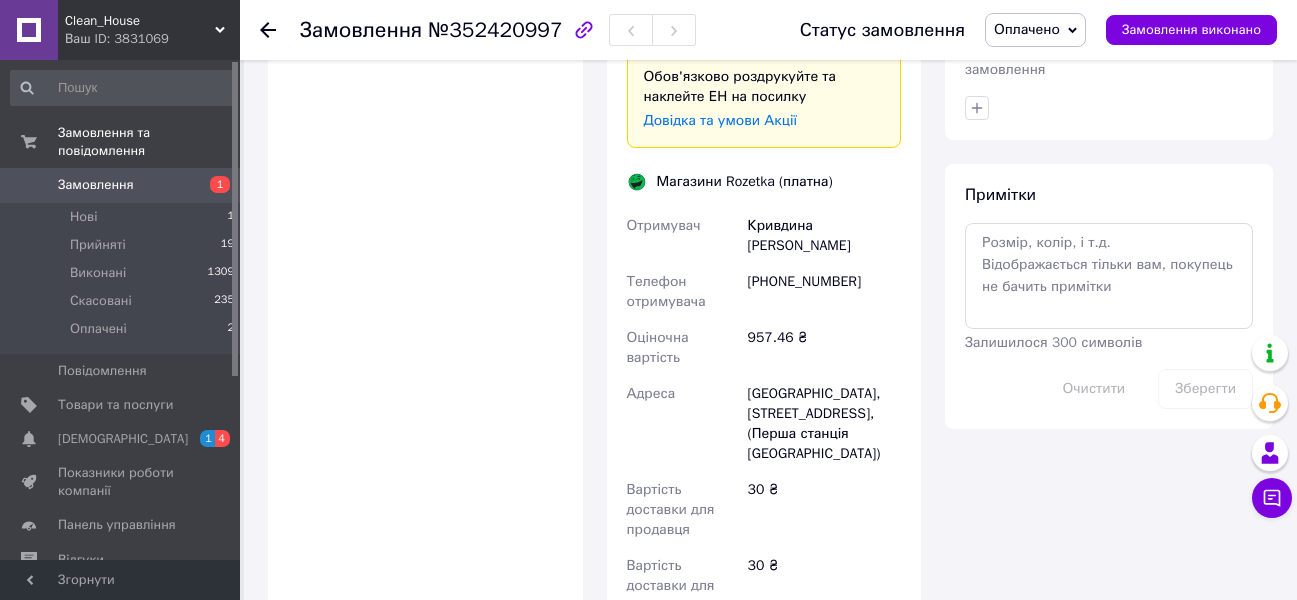 scroll, scrollTop: 1200, scrollLeft: 0, axis: vertical 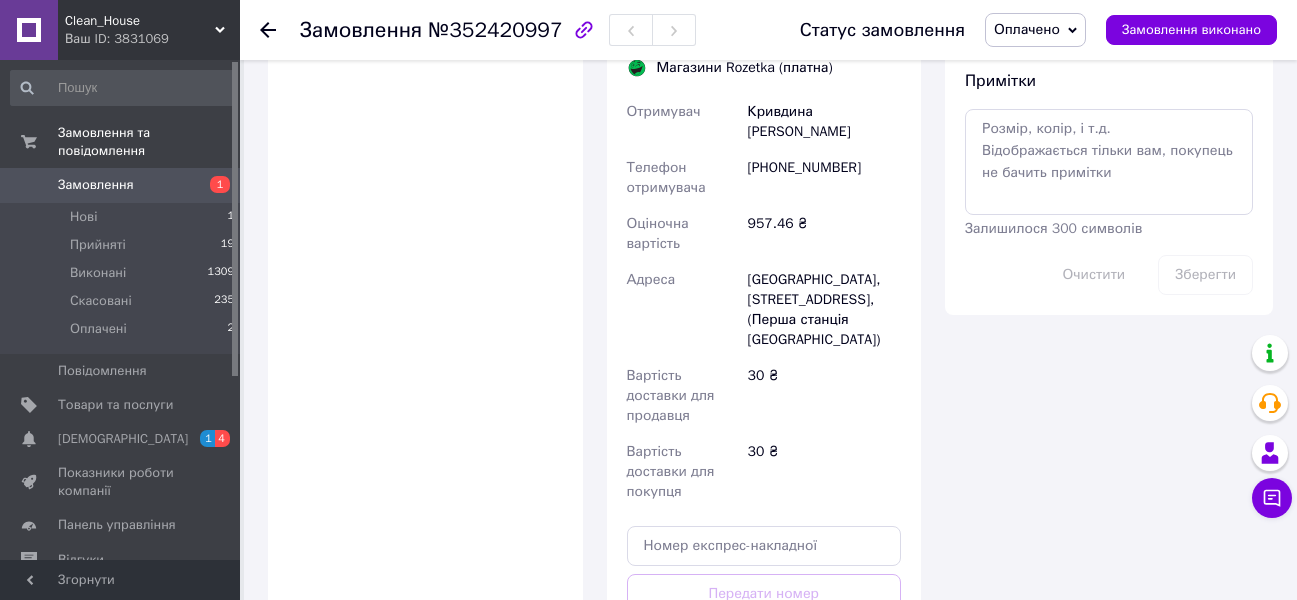 click on "Згенерувати ЕН" at bounding box center [764, 683] 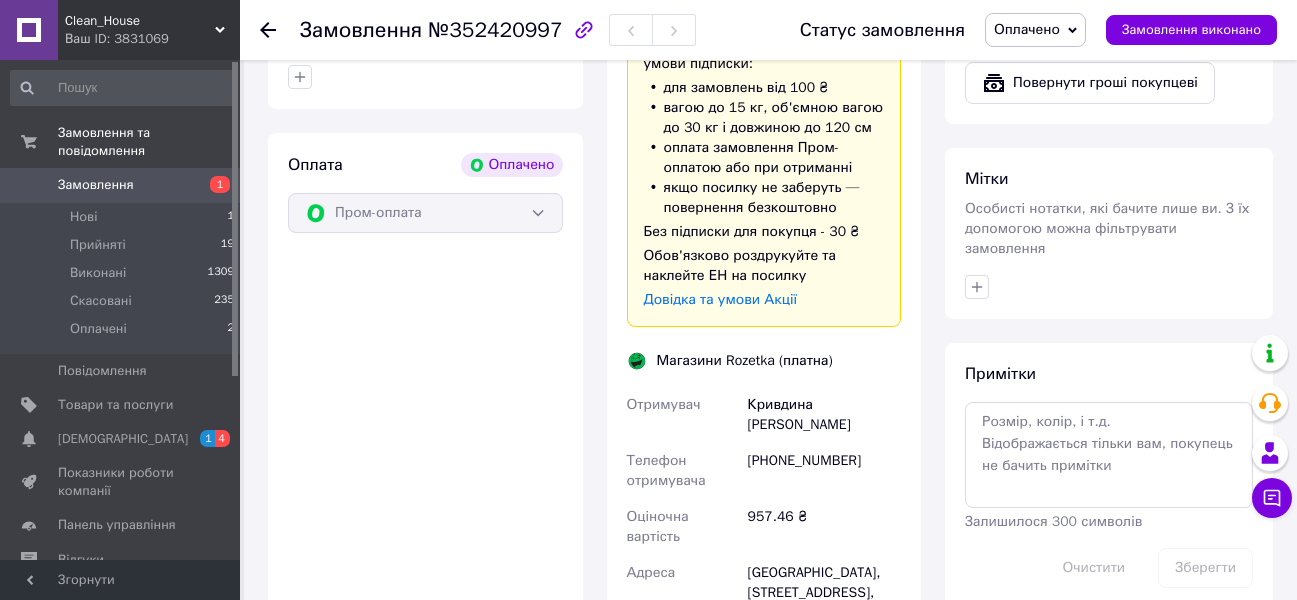 scroll, scrollTop: 900, scrollLeft: 0, axis: vertical 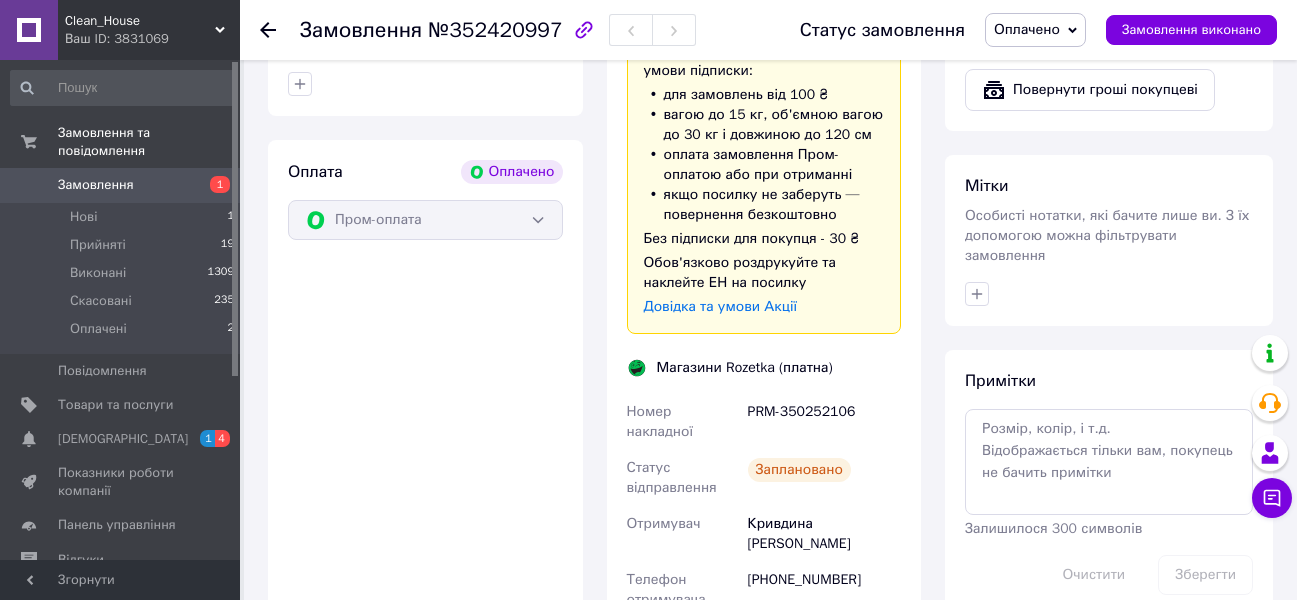 click on "Оплачено" at bounding box center (1027, 29) 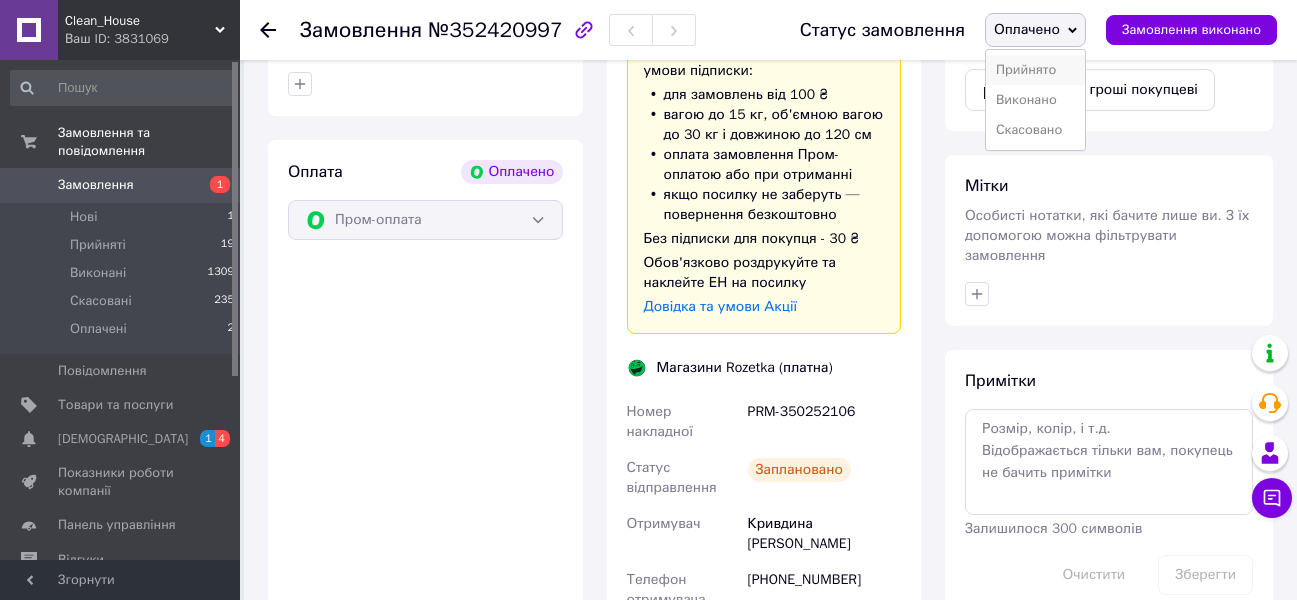 click on "Прийнято" at bounding box center (1035, 70) 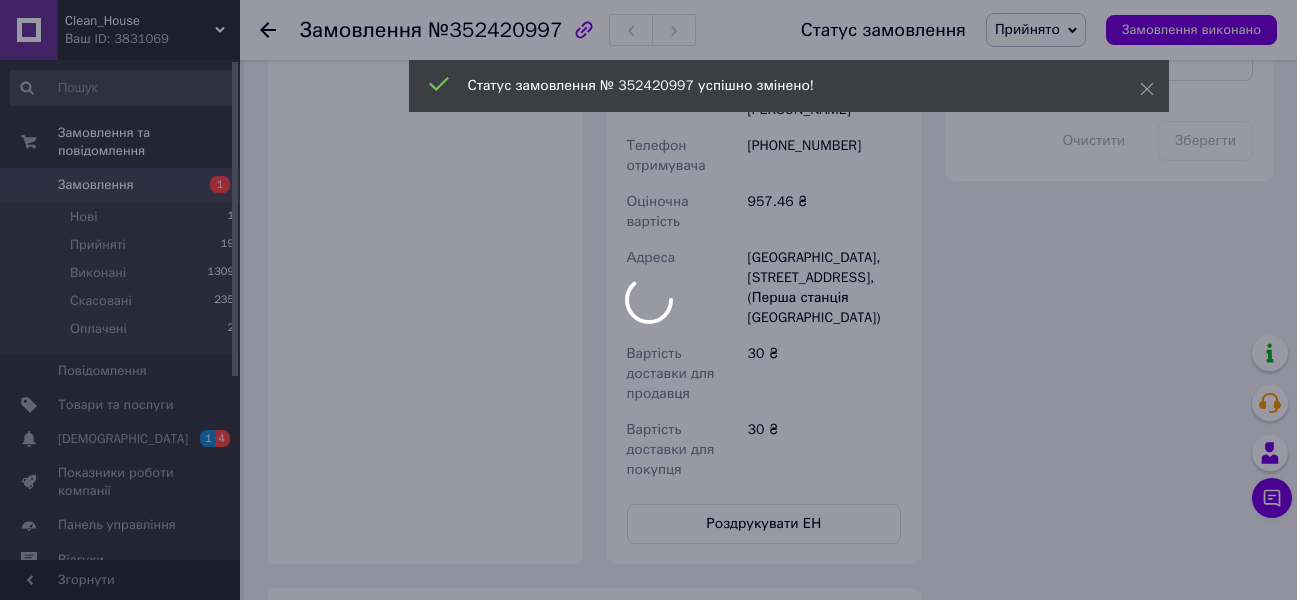 scroll, scrollTop: 1400, scrollLeft: 0, axis: vertical 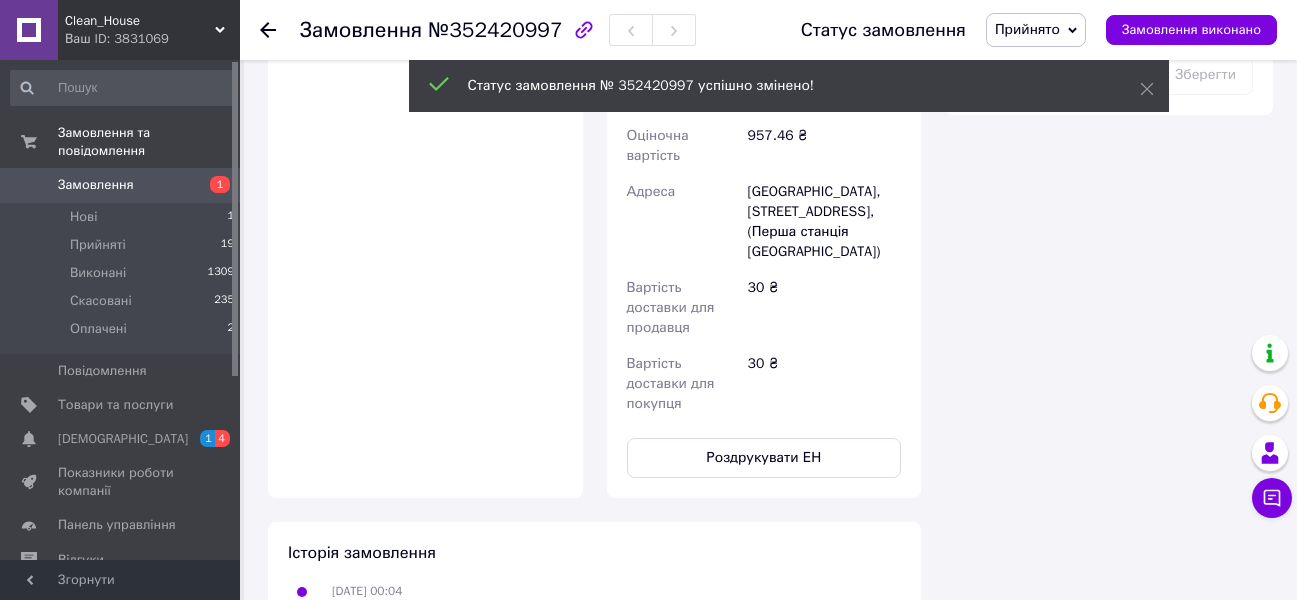 click on "Роздрукувати ЕН" at bounding box center [764, 458] 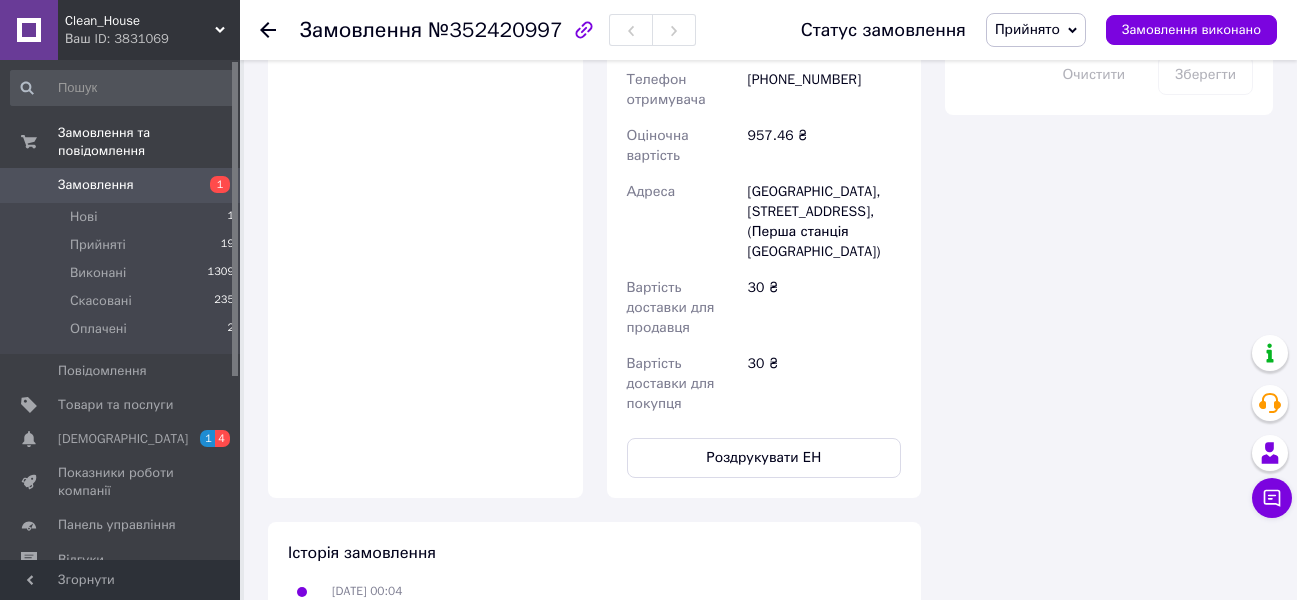 click on "Замовлення" at bounding box center [121, 185] 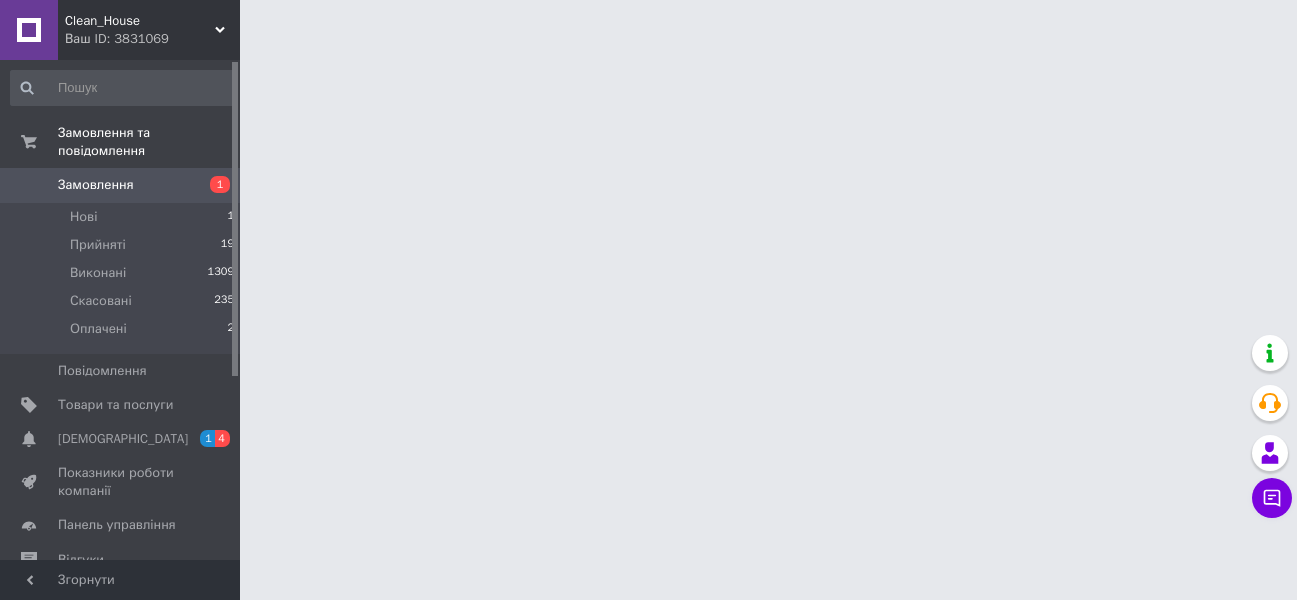 scroll, scrollTop: 0, scrollLeft: 0, axis: both 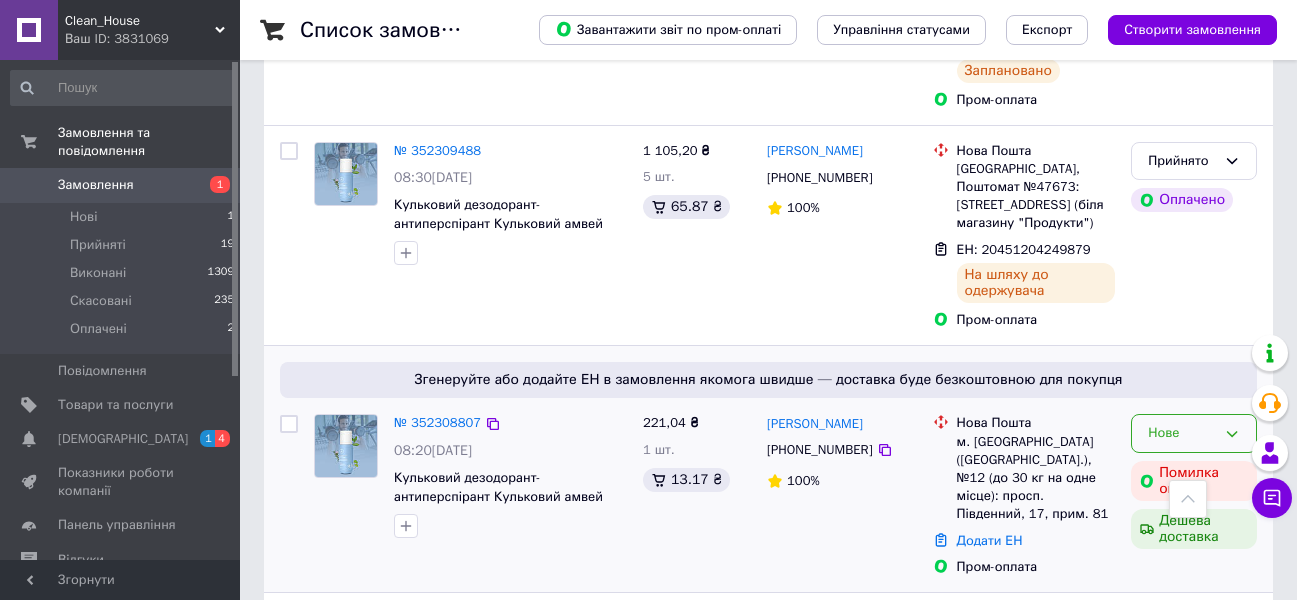 click on "Нове" at bounding box center (1182, 433) 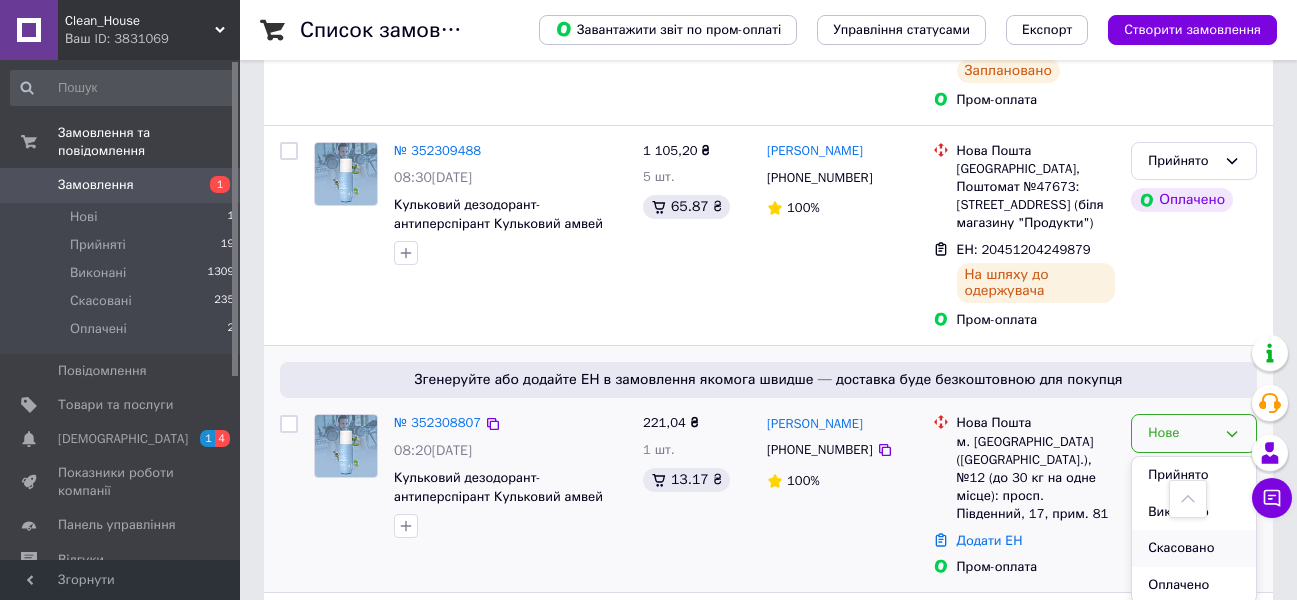 click on "Скасовано" at bounding box center [1194, 548] 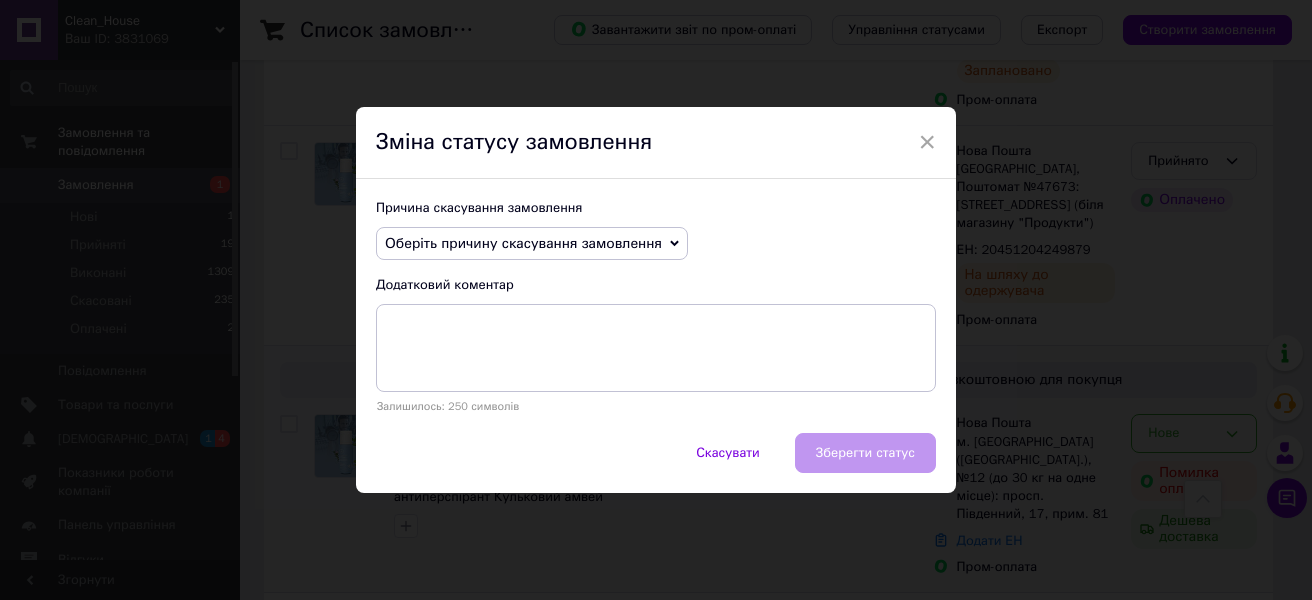 click on "Причина скасування замовлення Оберіть причину скасування замовлення Немає в наявності Немає різновиду товару Оплата не надійшла На прохання покупця Замовлення-дублікат Не виходить додзвонитися Інше Додатковий коментар Залишилось: 250 символів" at bounding box center [656, 306] 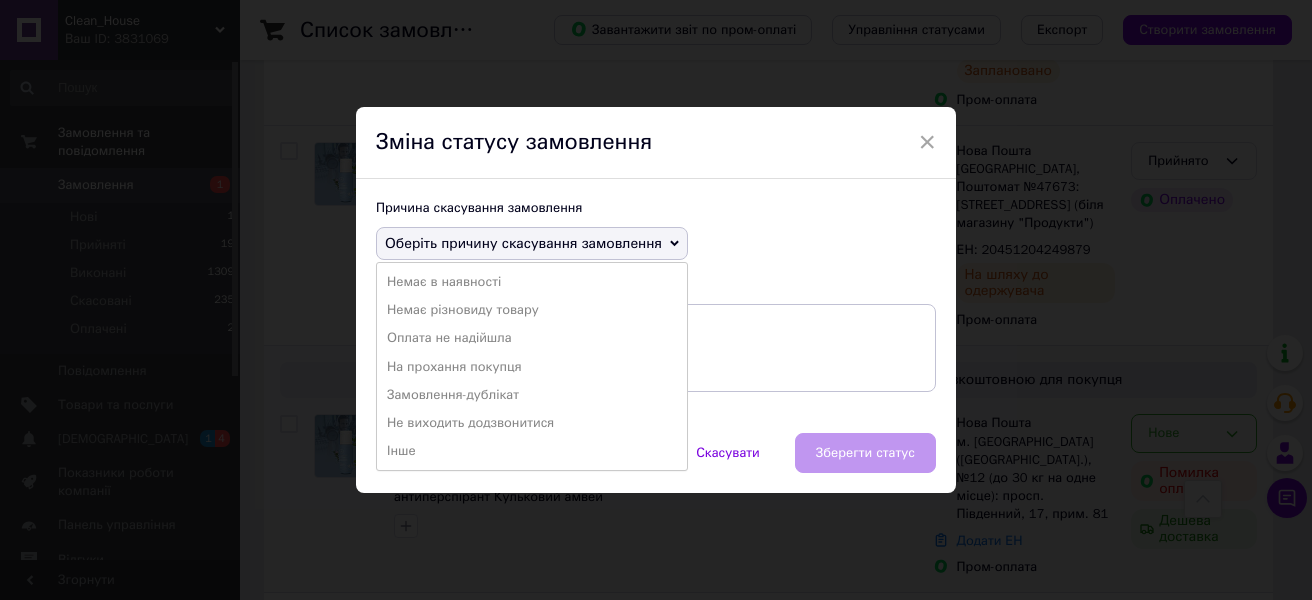 drag, startPoint x: 424, startPoint y: 337, endPoint x: 793, endPoint y: 410, distance: 376.15155 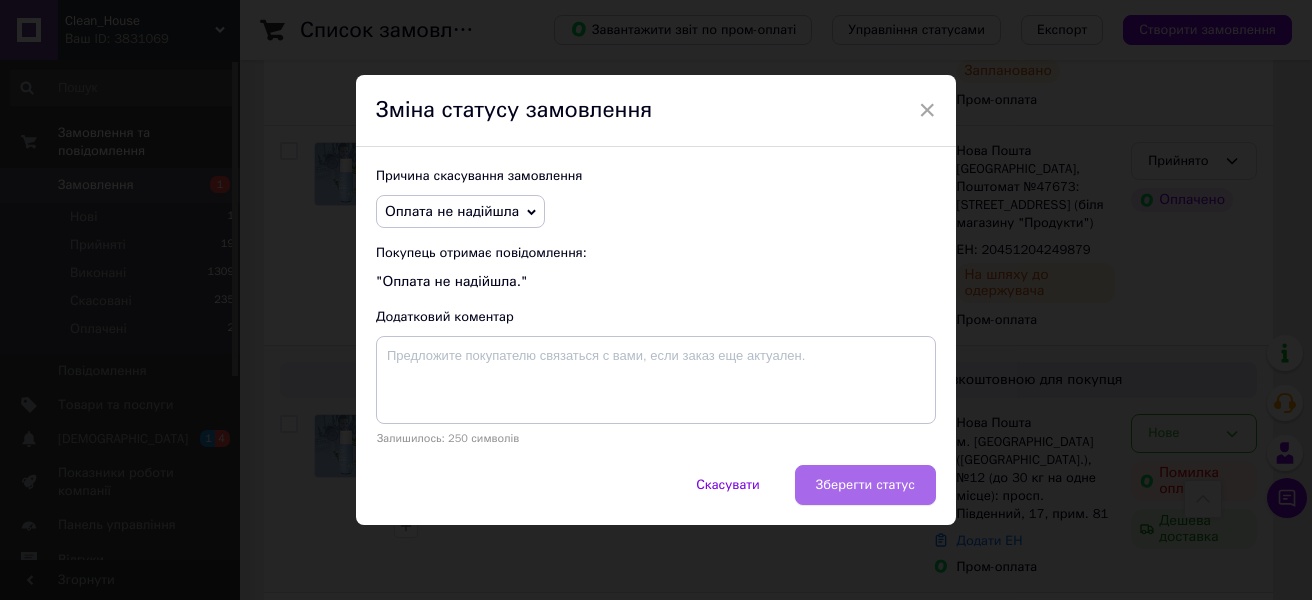 click on "Зберегти статус" at bounding box center [865, 485] 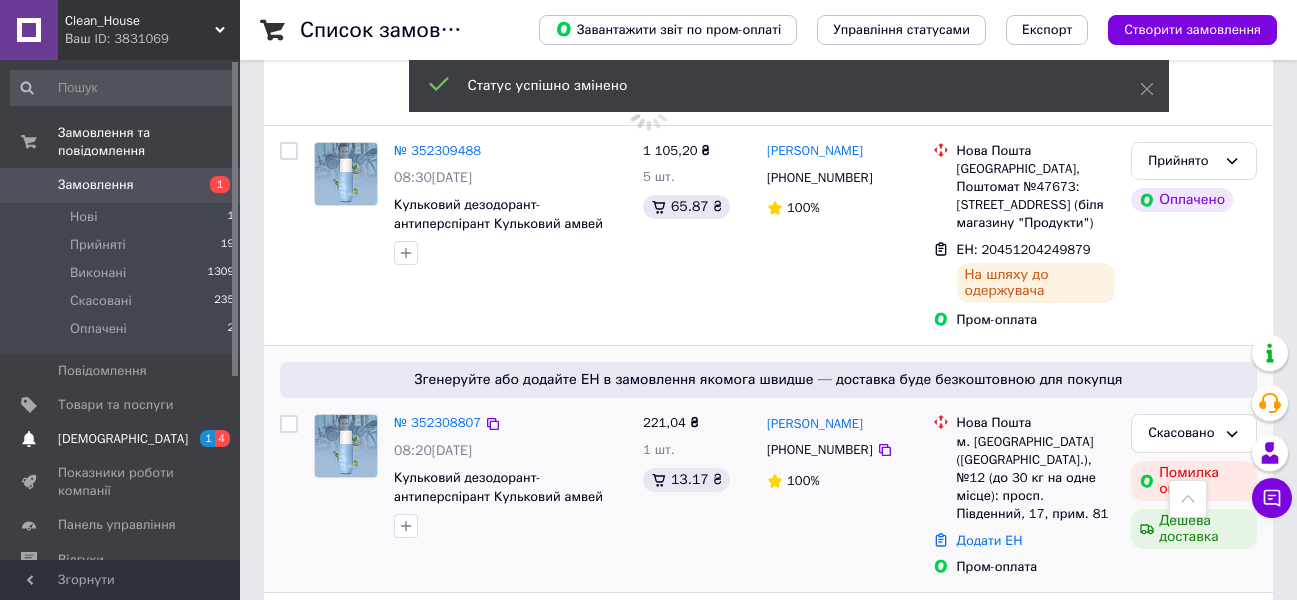 click on "[DEMOGRAPHIC_DATA]" at bounding box center [123, 439] 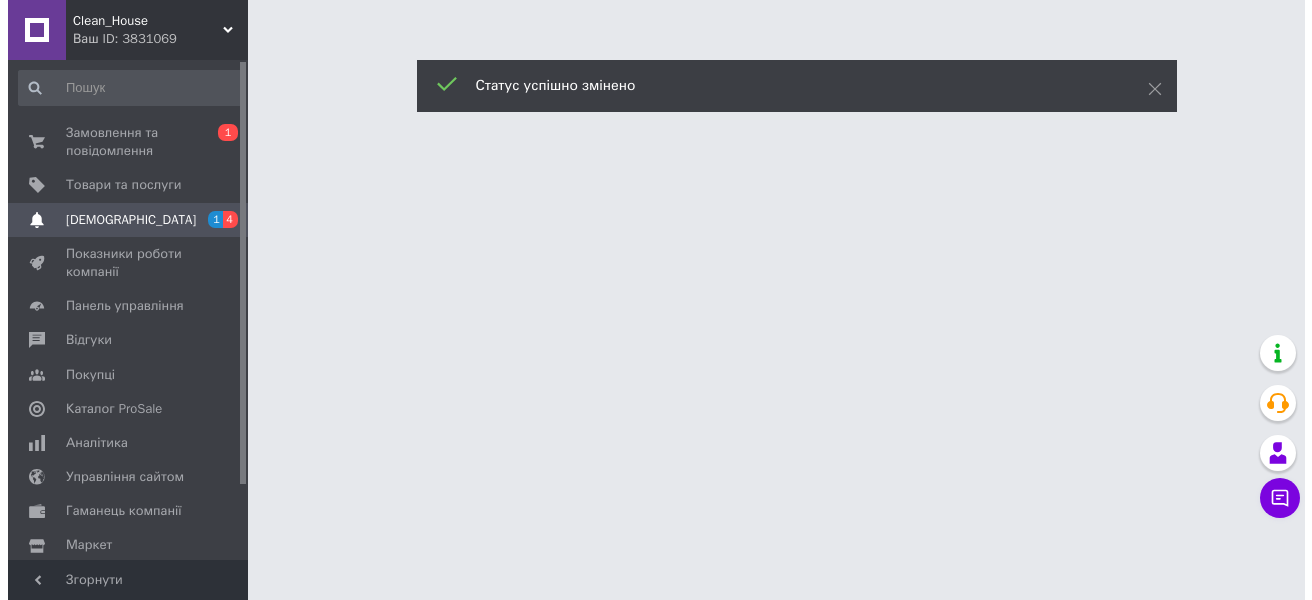scroll, scrollTop: 0, scrollLeft: 0, axis: both 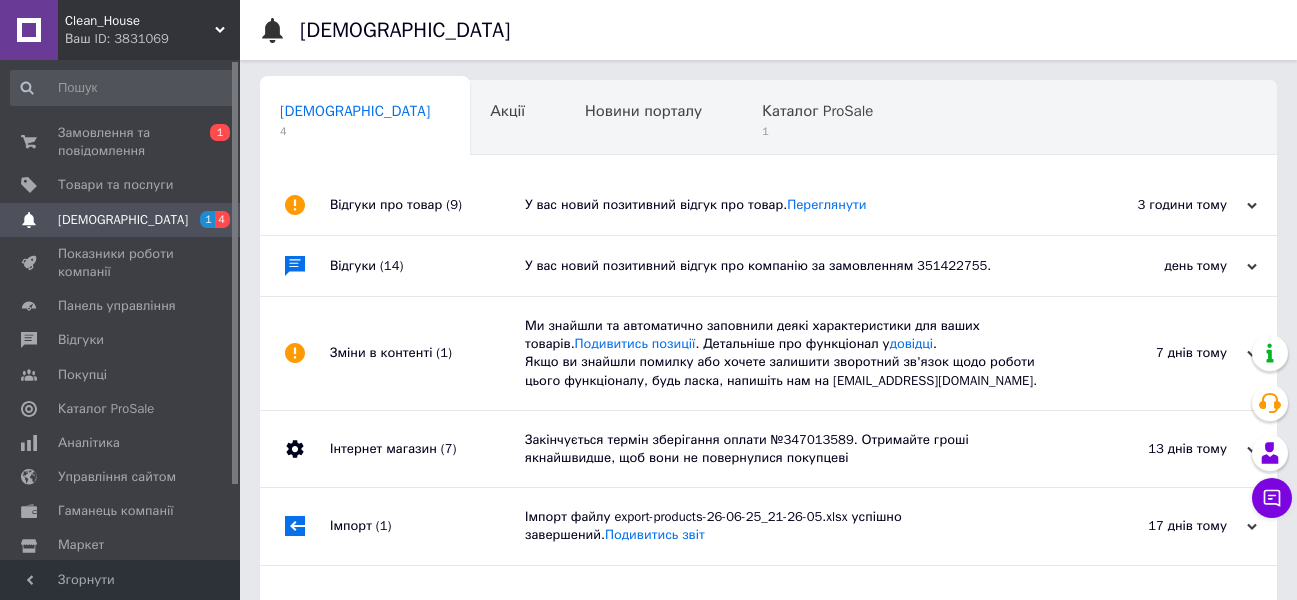 click on "У вас новий позитивний відгук про товар.  [GEOGRAPHIC_DATA]" at bounding box center [791, 205] 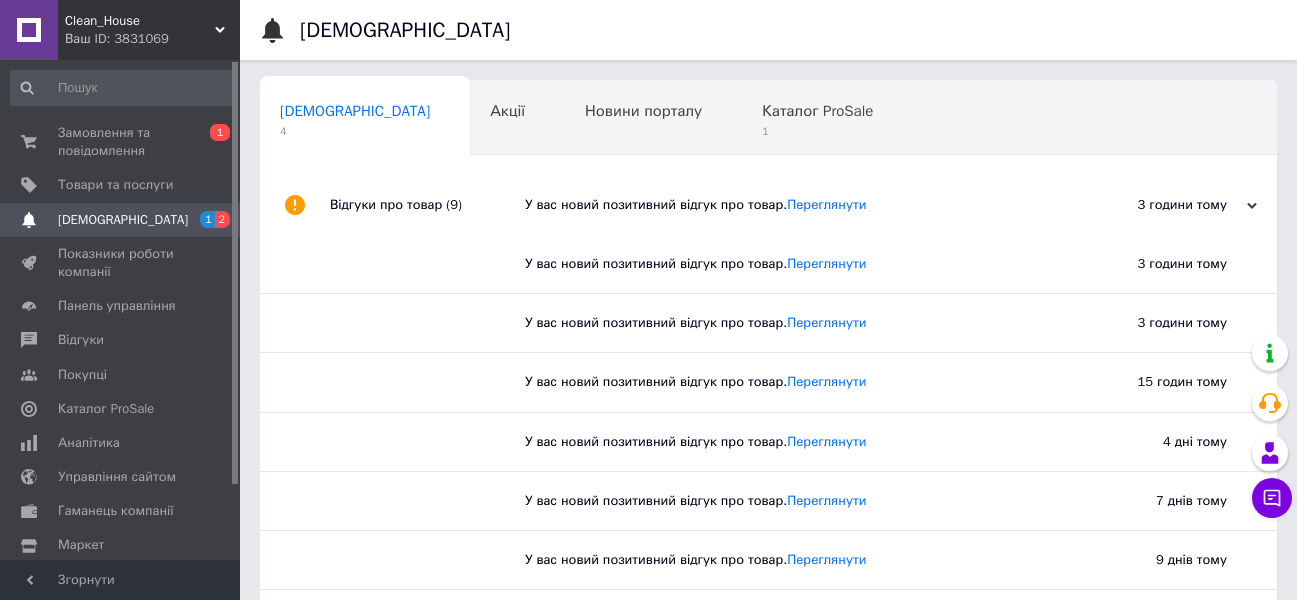 click on "У вас новий позитивний відгук про товар.  [GEOGRAPHIC_DATA]" at bounding box center (791, 205) 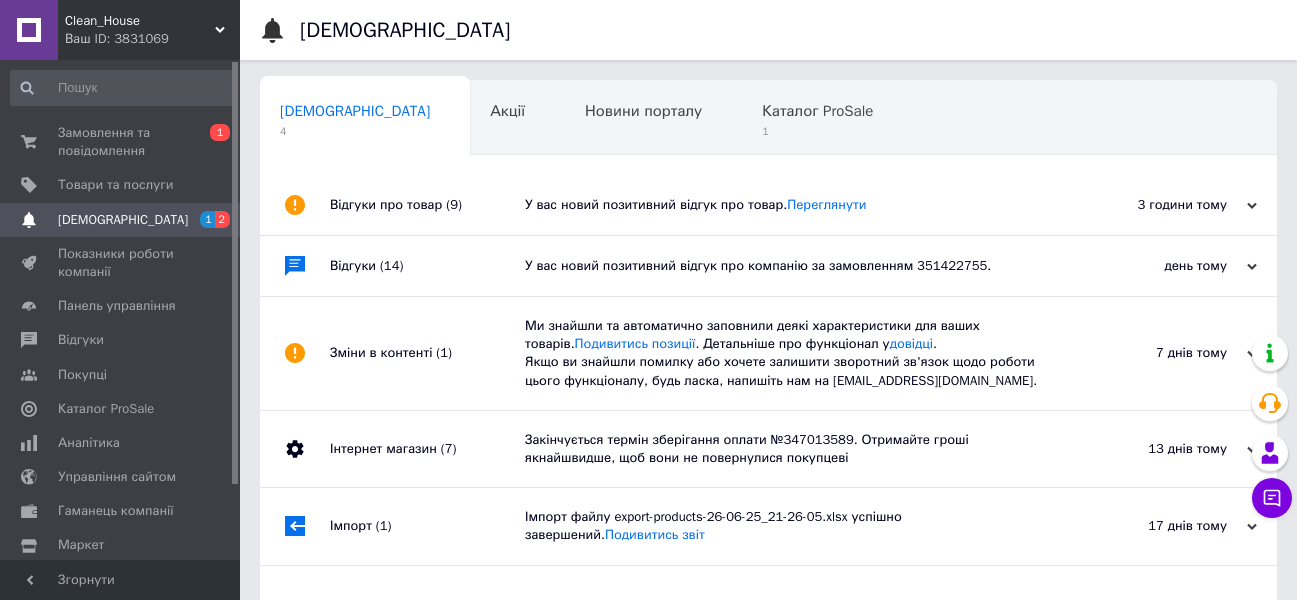 click on "У вас новий позитивний відгук про компанію за замовленням 351422755." at bounding box center (791, 266) 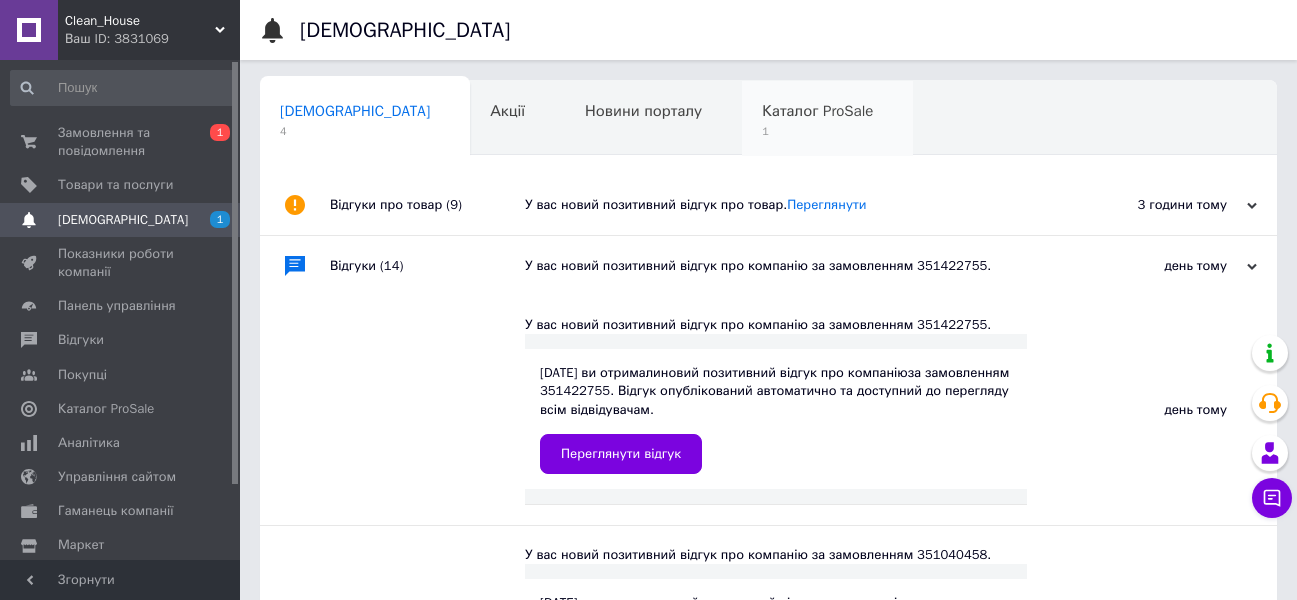 click on "Каталог ProSale" at bounding box center [817, 111] 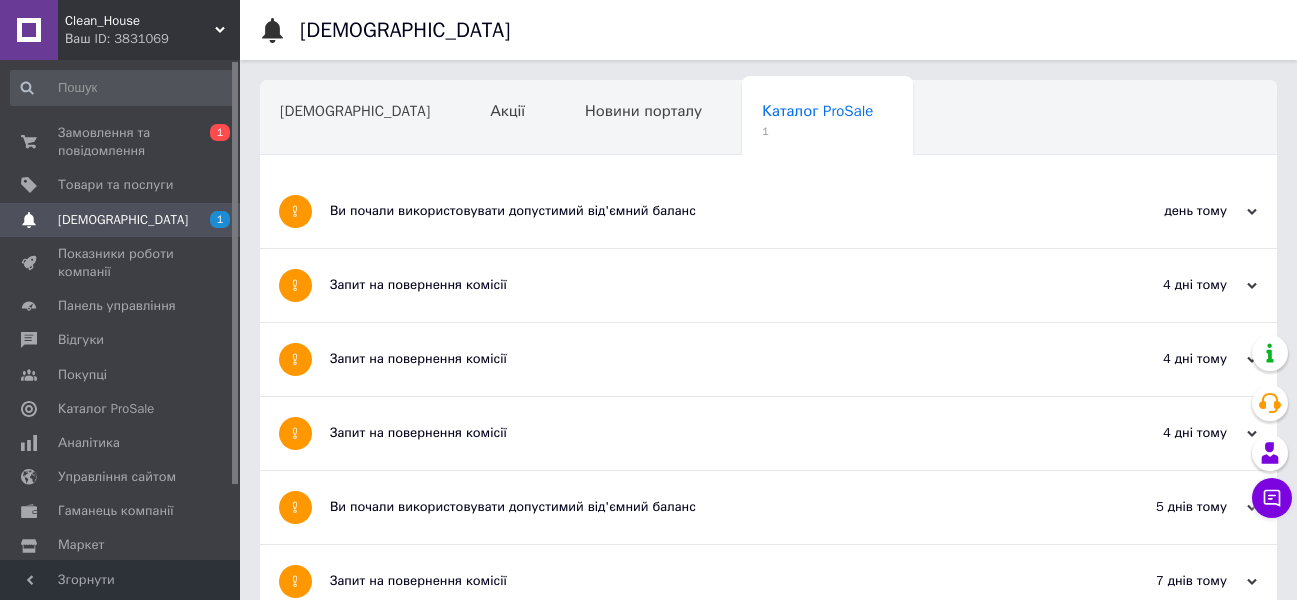 click on "Ви почали використовувати допустимий від'ємний баланс" at bounding box center [693, 211] 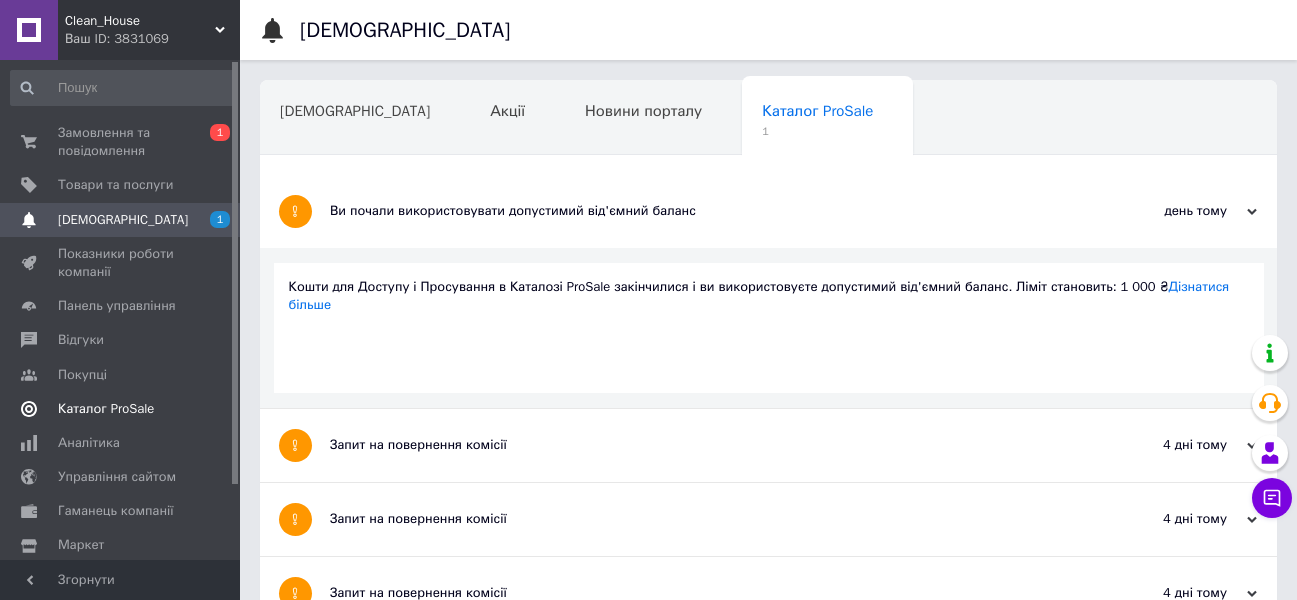 click on "Каталог ProSale" at bounding box center [106, 409] 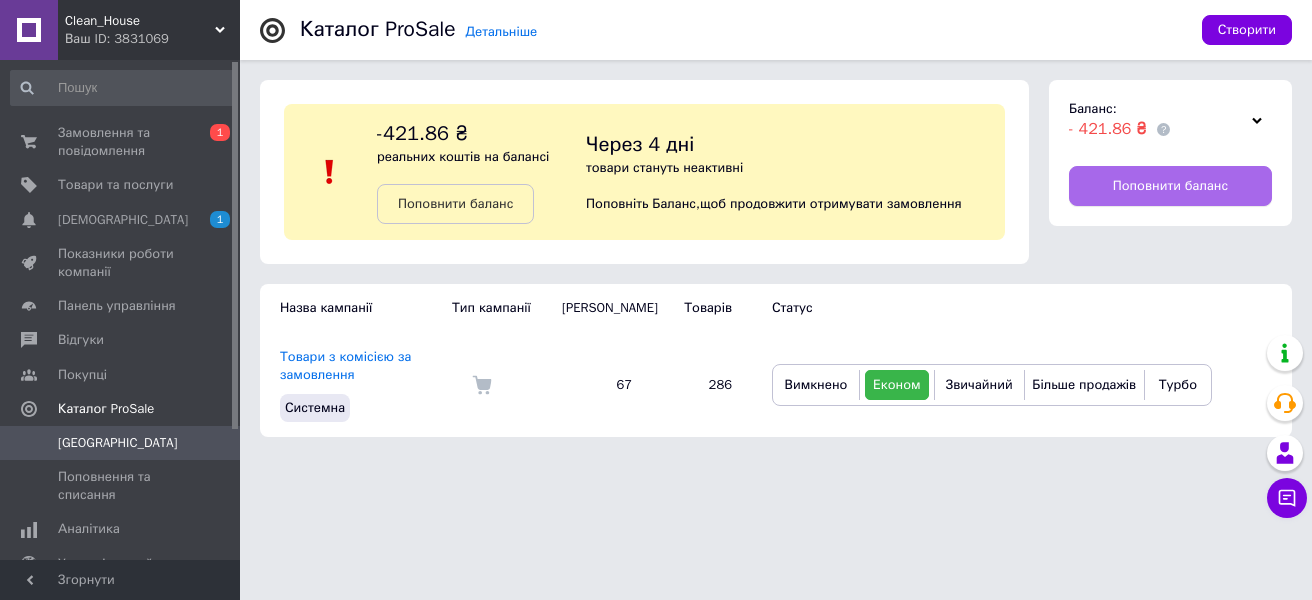 click on "Поповнити баланс" at bounding box center [1170, 186] 